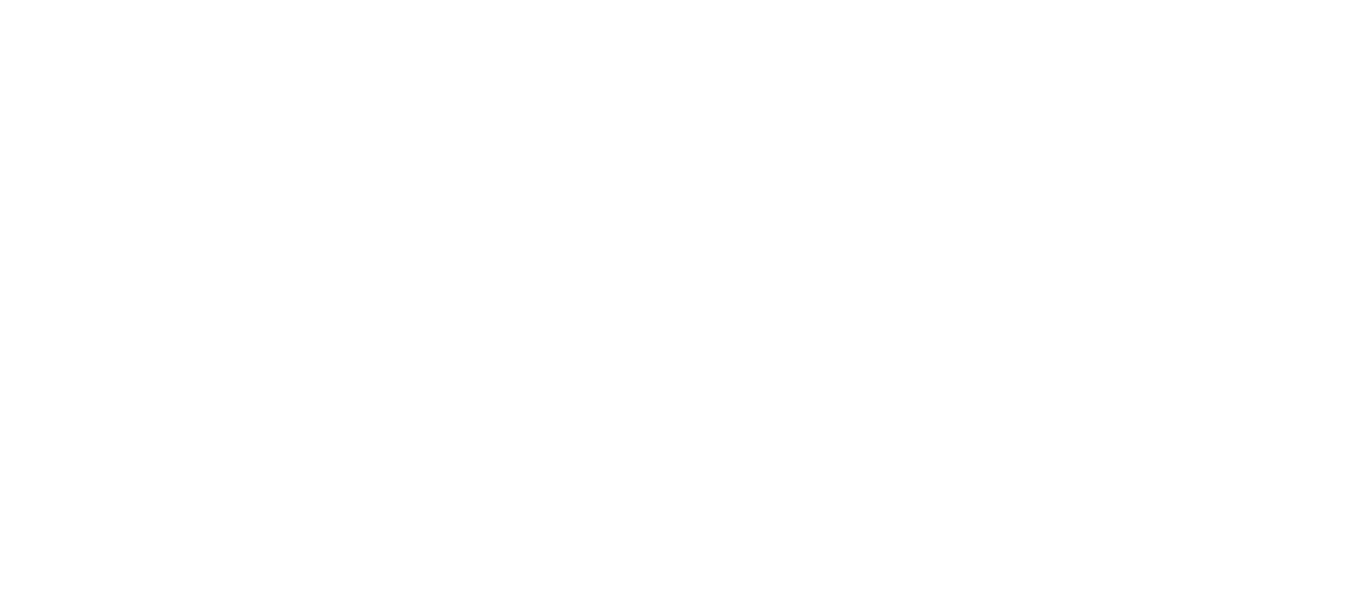 scroll, scrollTop: 0, scrollLeft: 0, axis: both 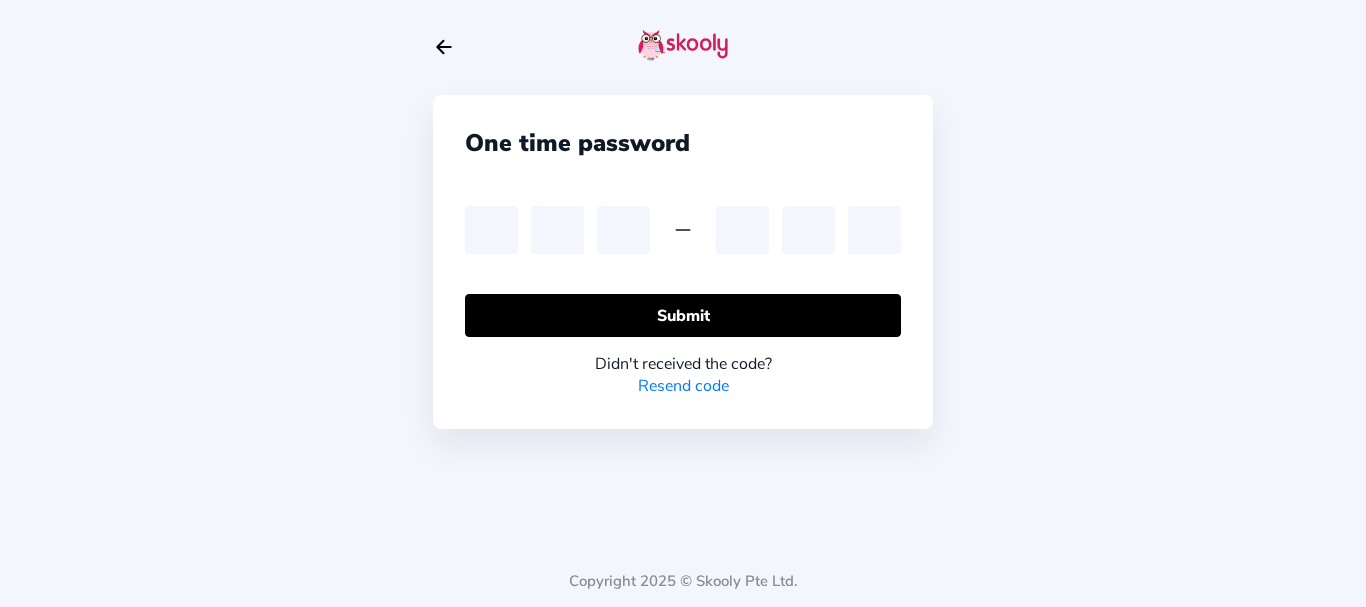 click 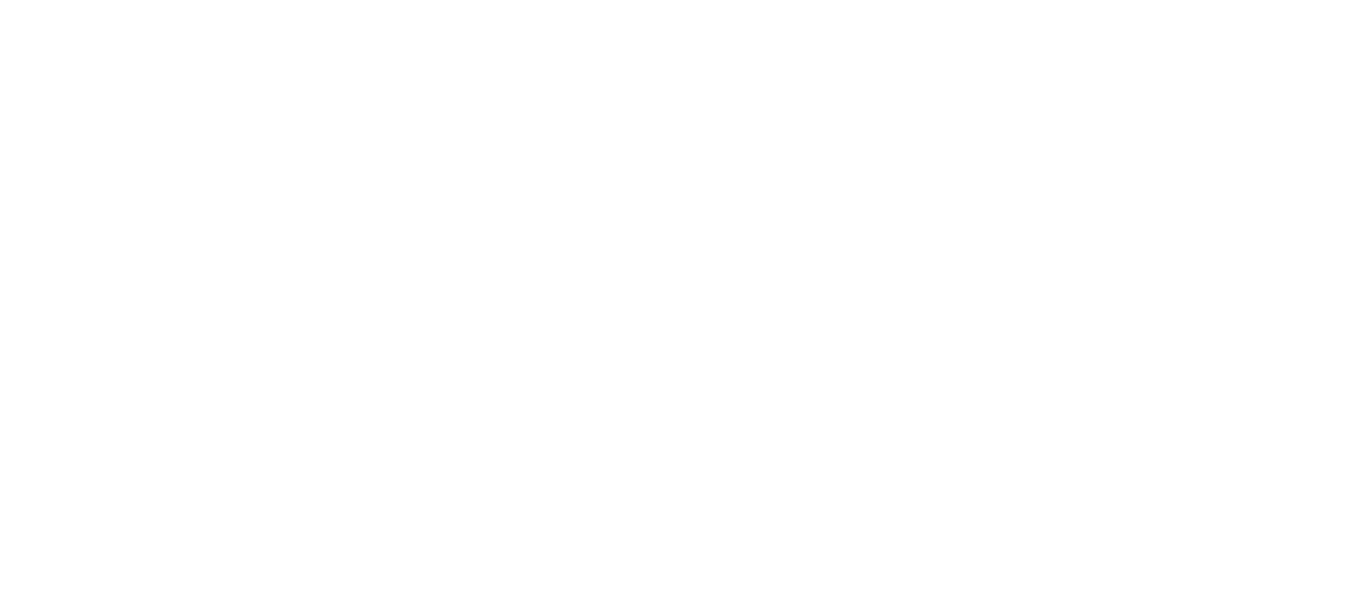 scroll, scrollTop: 0, scrollLeft: 0, axis: both 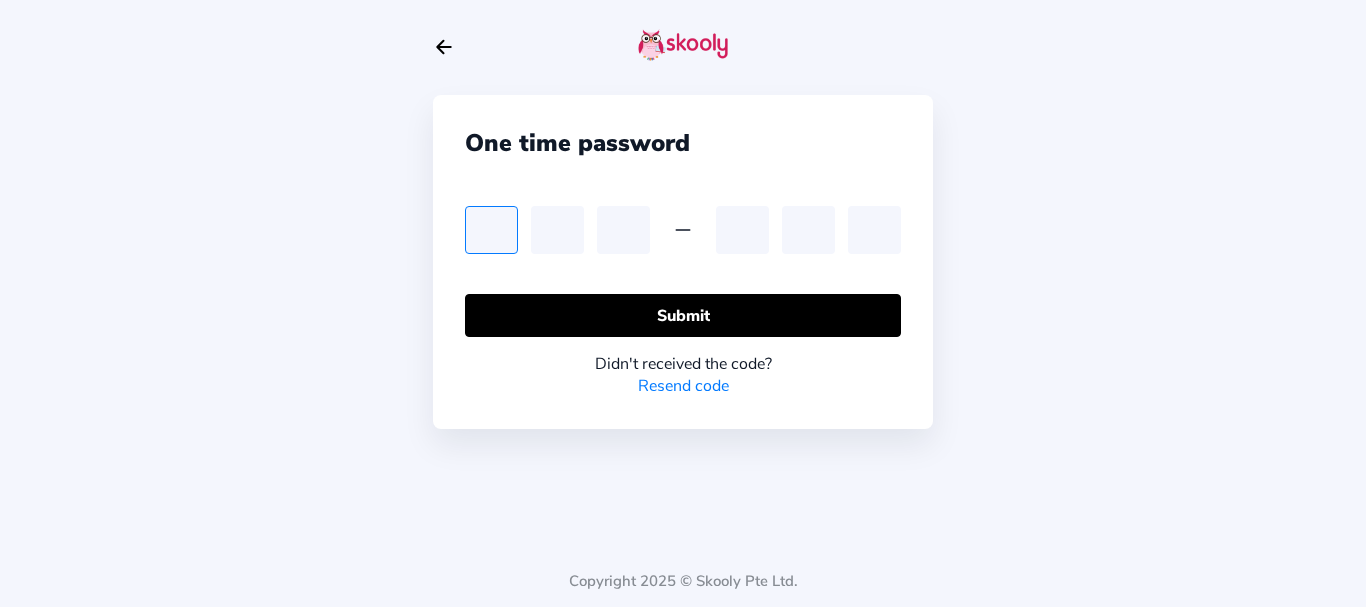 type on "6" 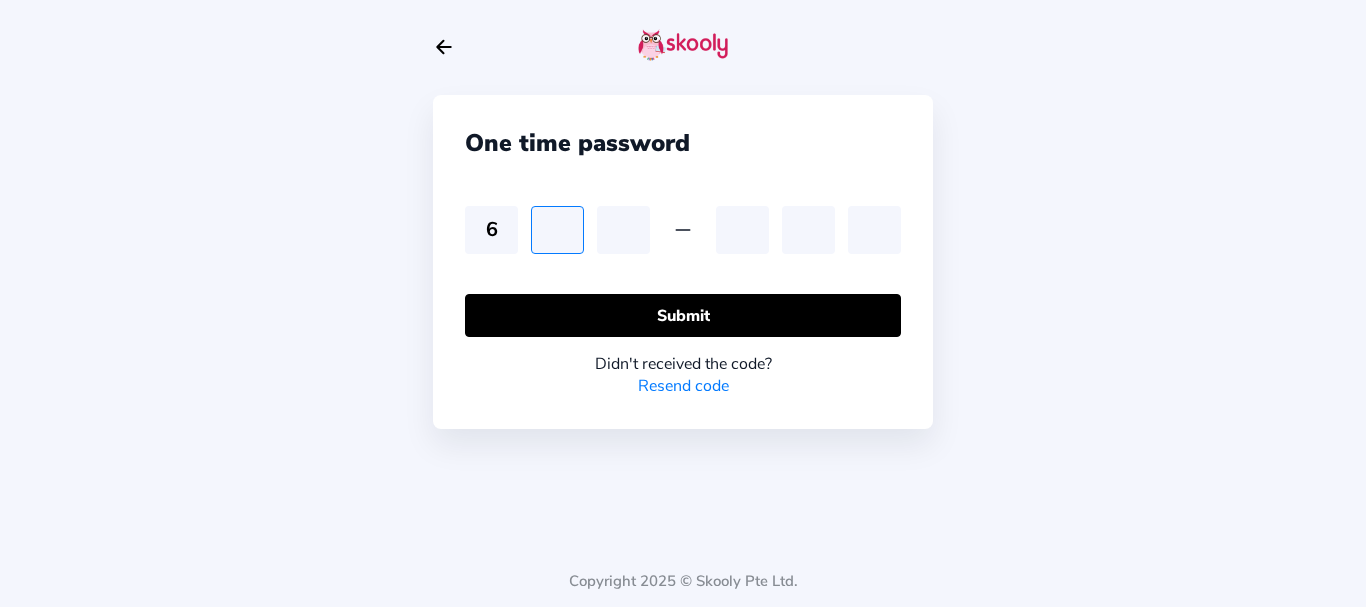 type on "[NUMBER]" 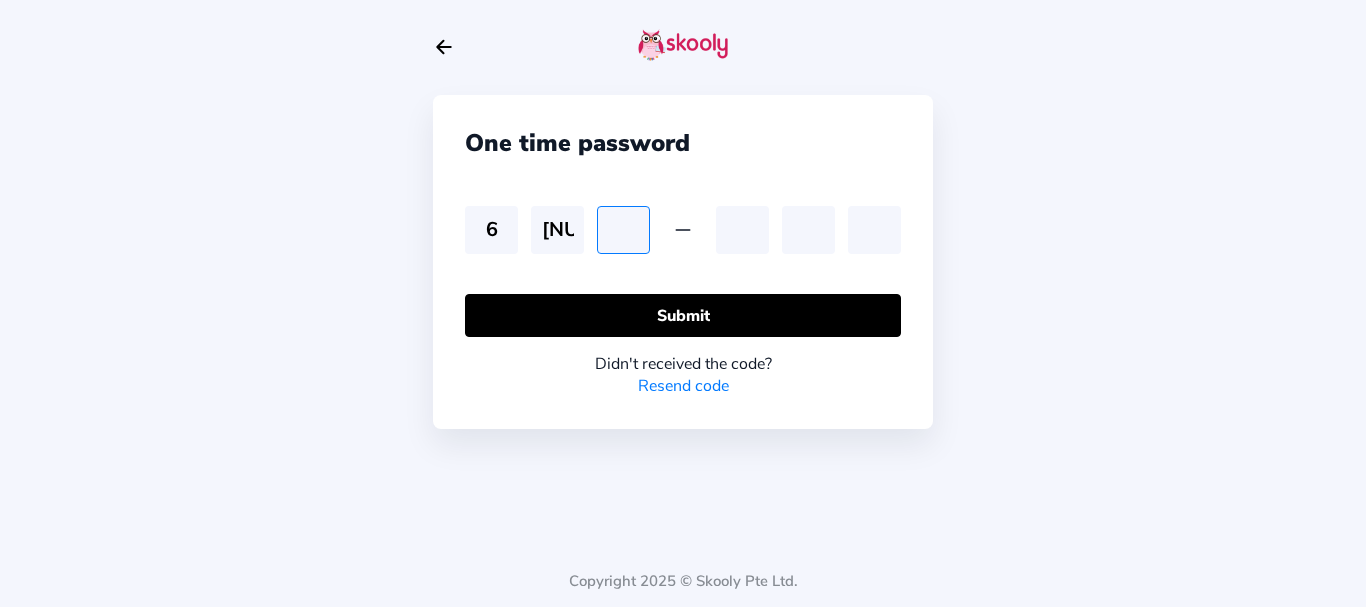 type on "[NUMBER]" 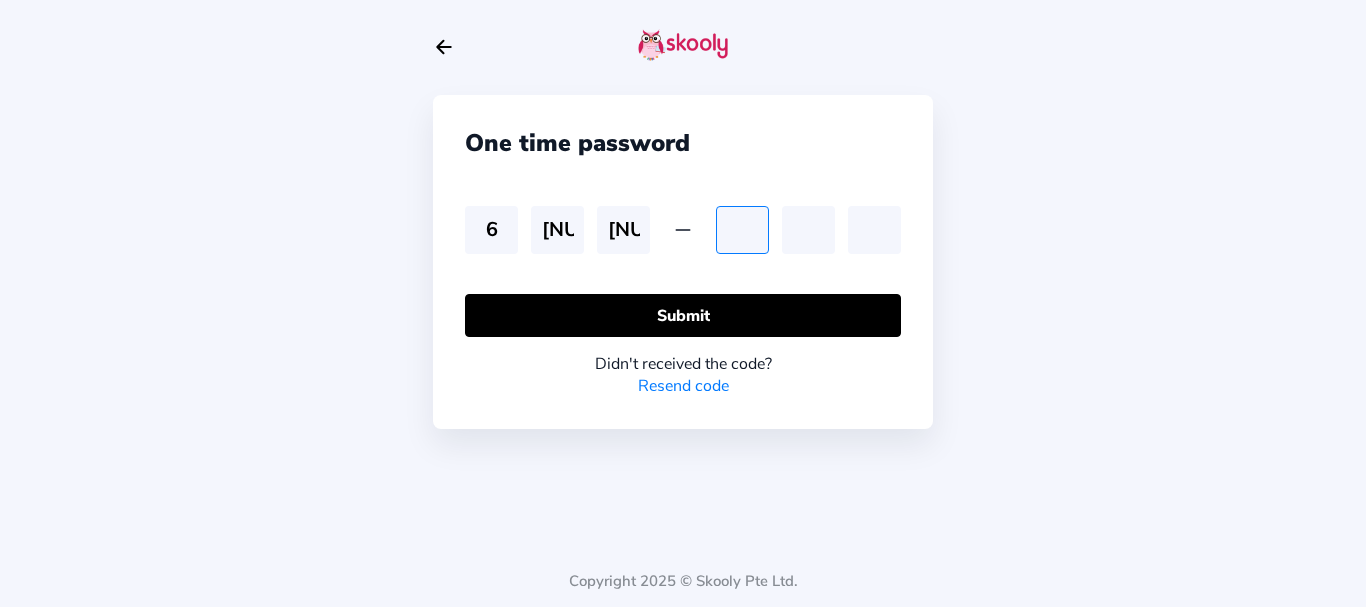 type on "9" 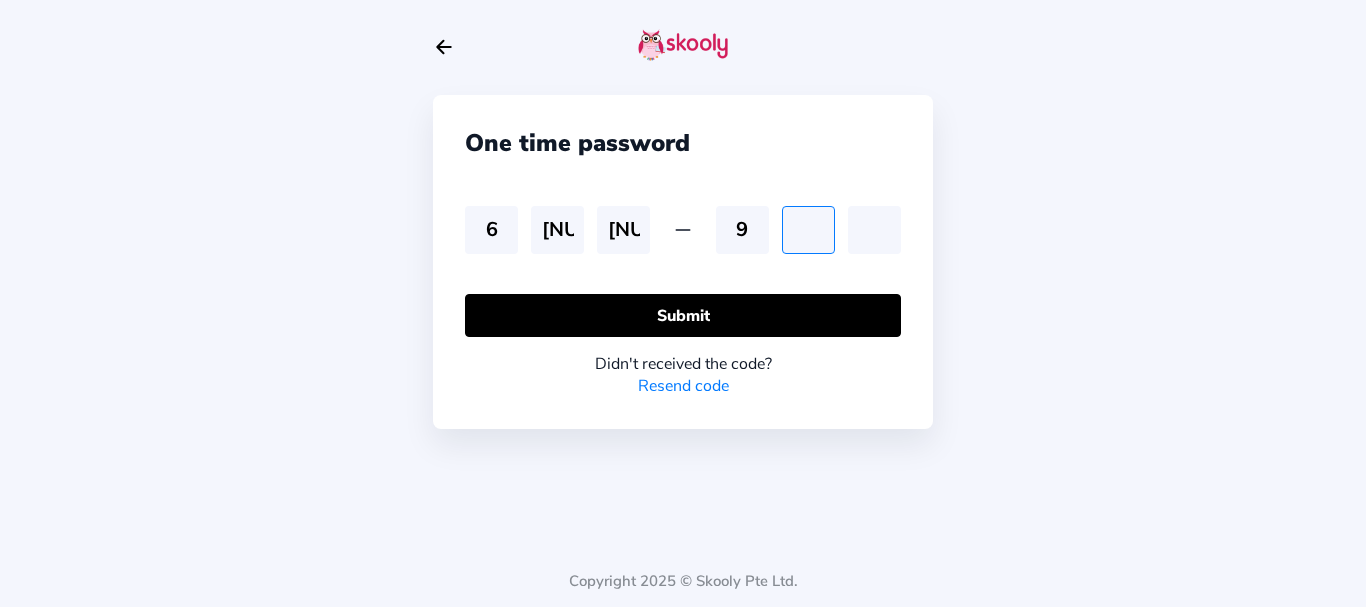 type on "[NUMBER]" 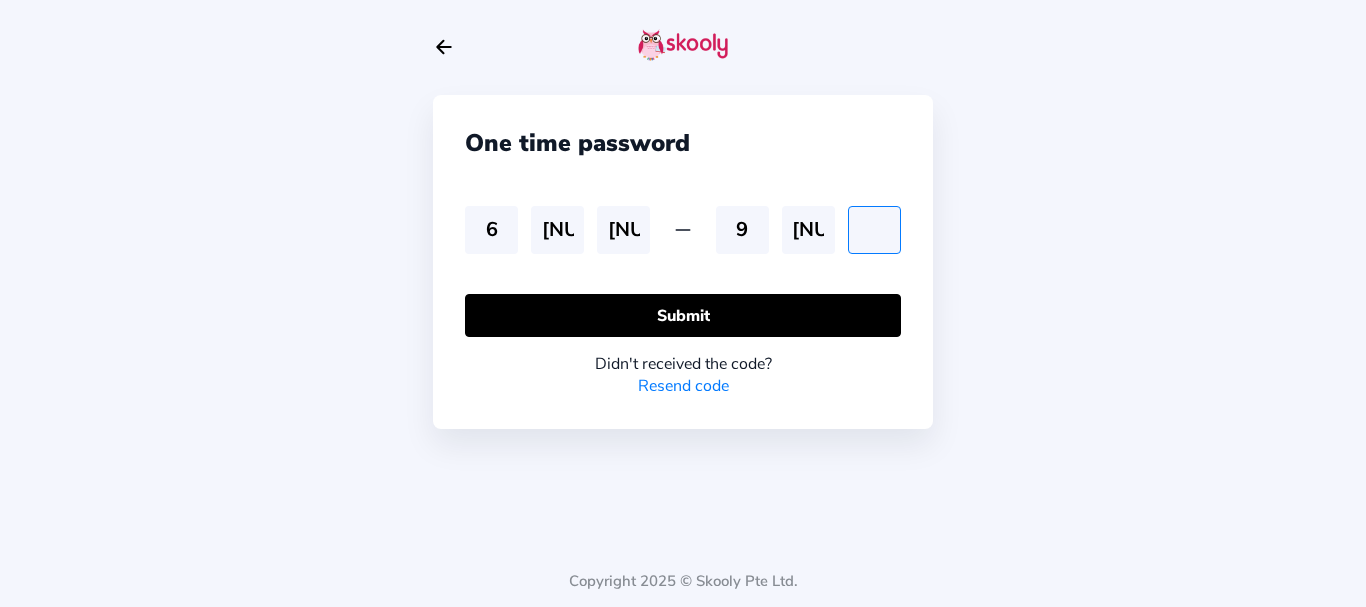 type on "6" 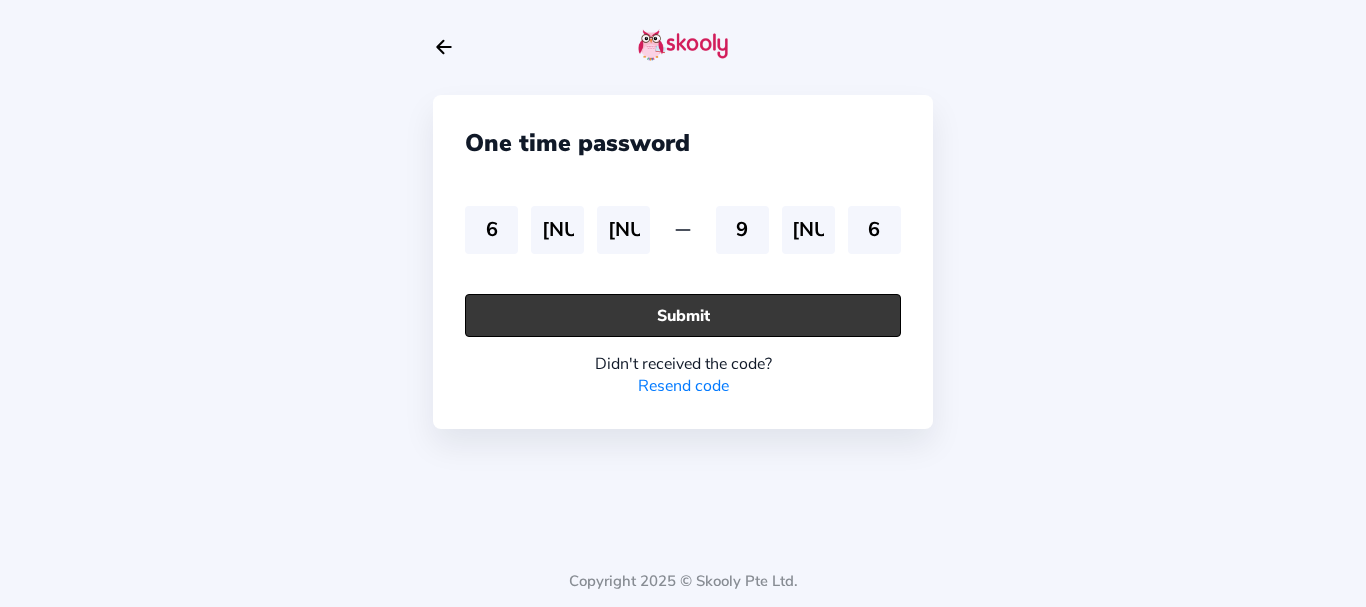 click on "Submit" 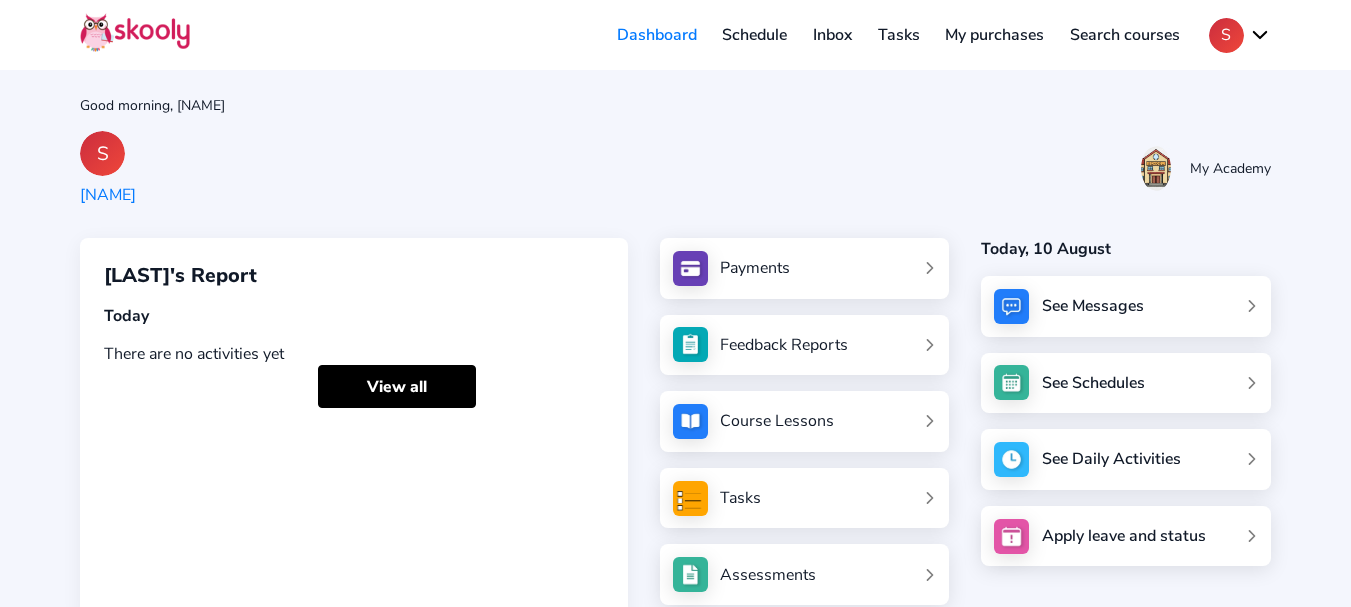 click on "S" 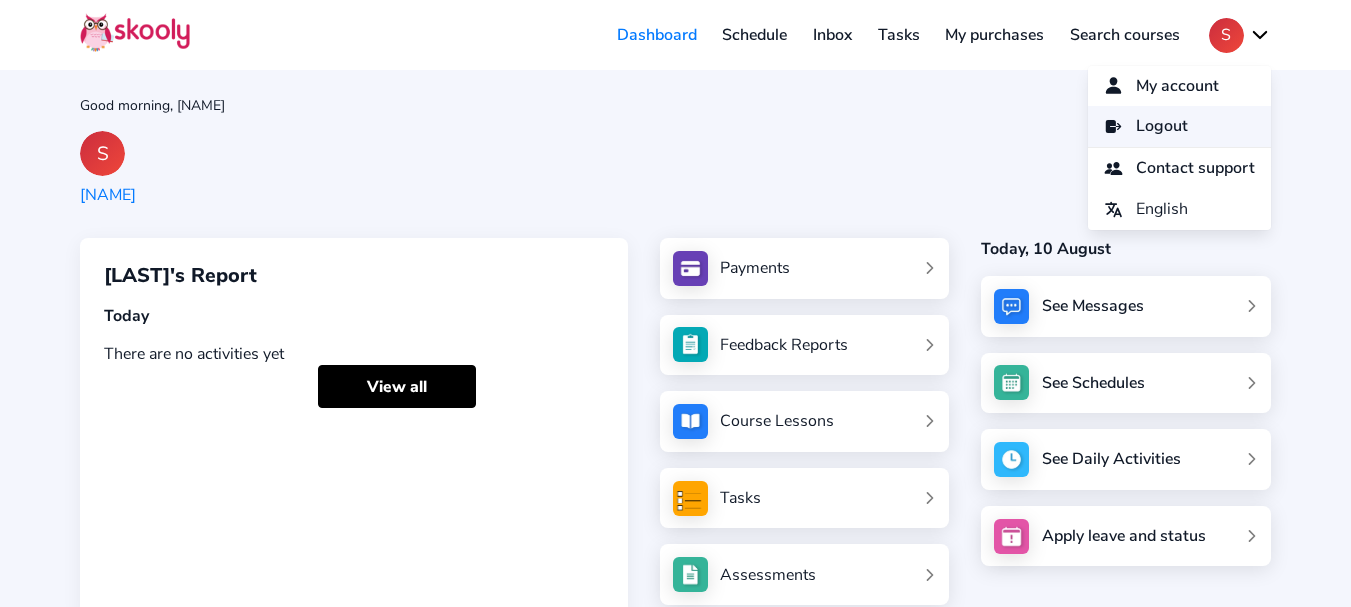 click on "Logout" 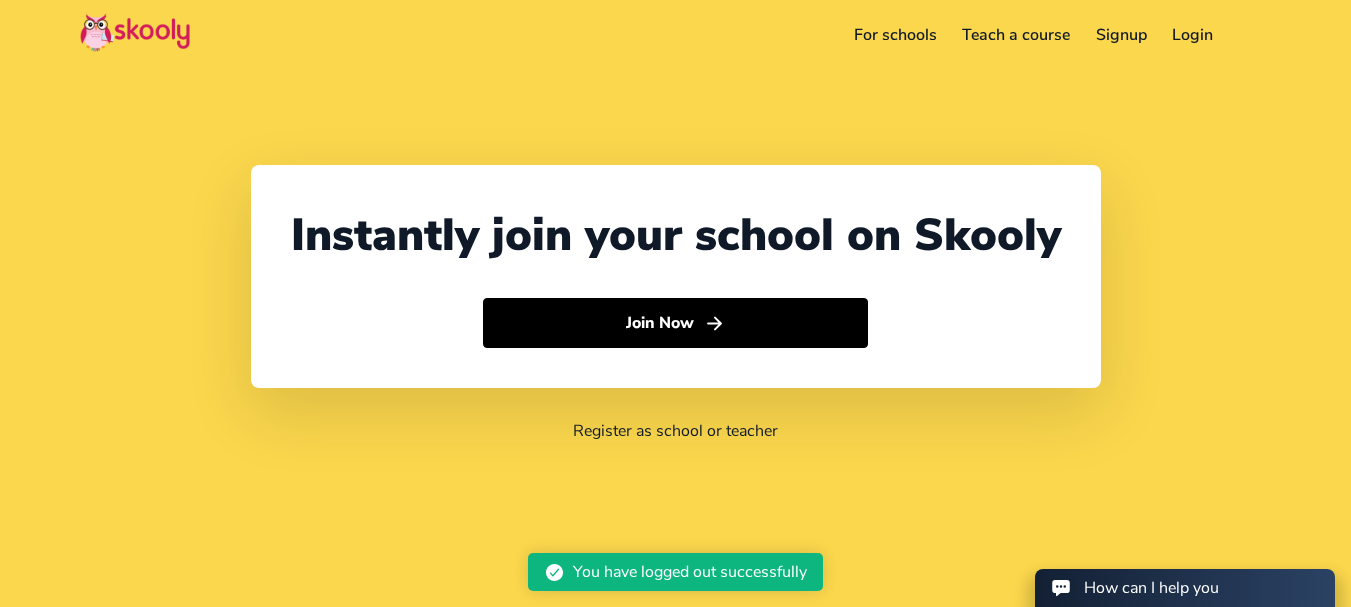 select on "91" 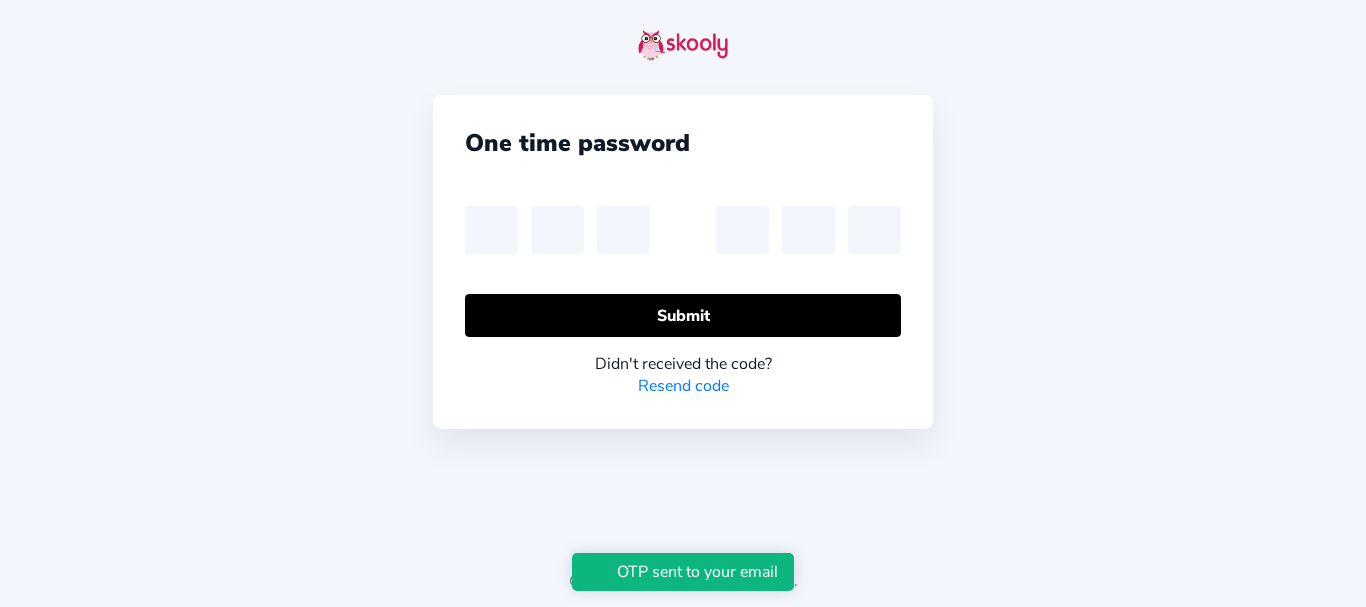 scroll, scrollTop: 0, scrollLeft: 0, axis: both 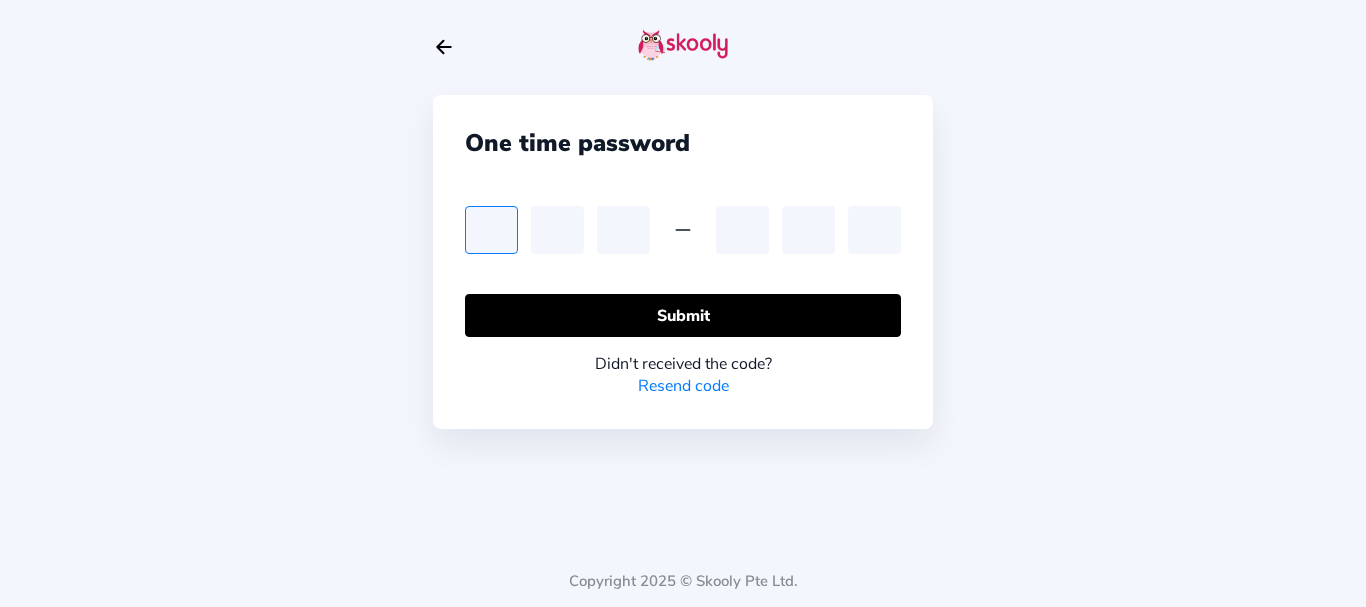 type on "7" 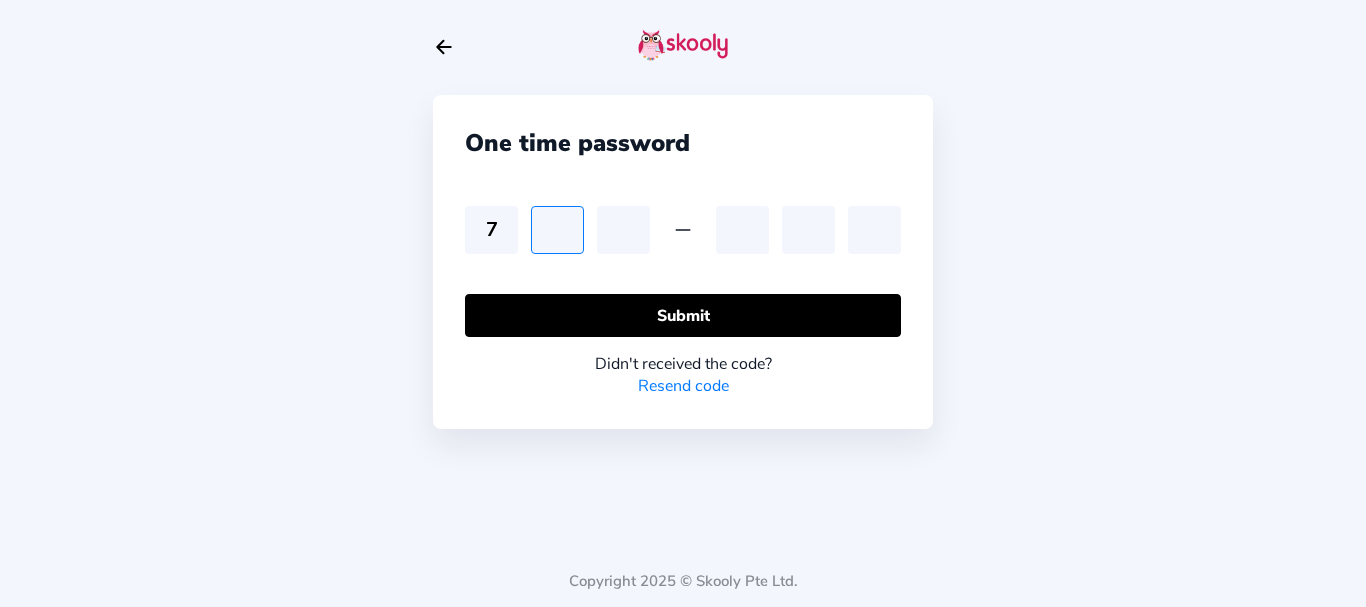 type on "3" 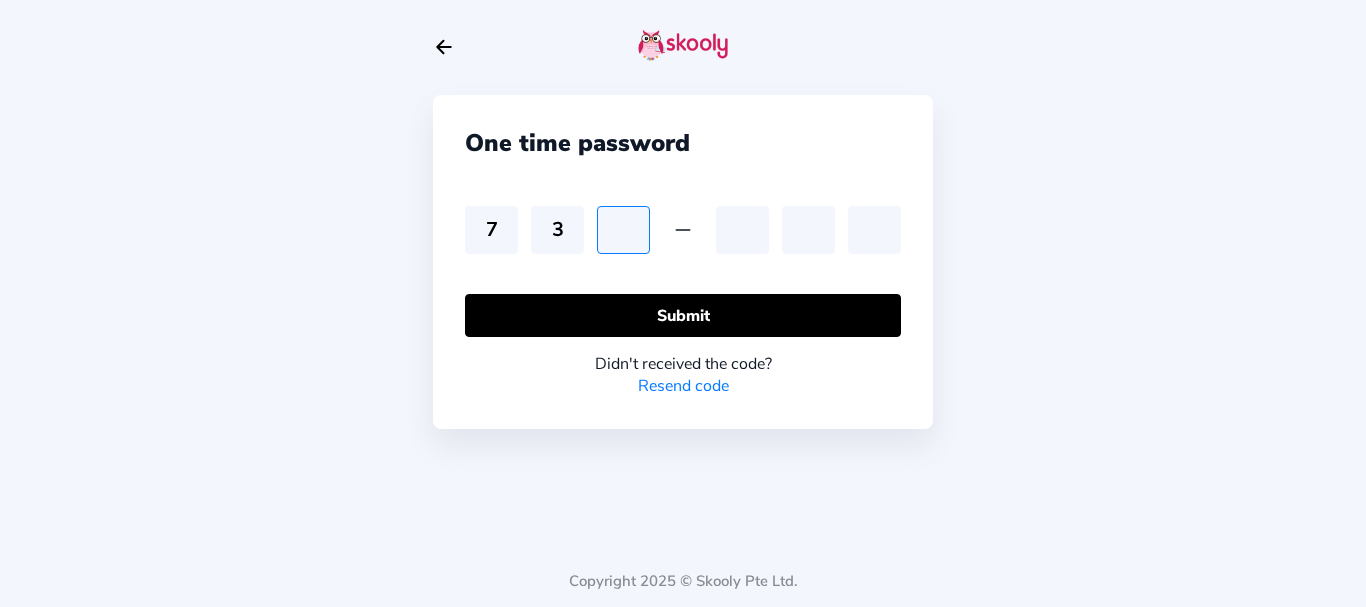 type on "7" 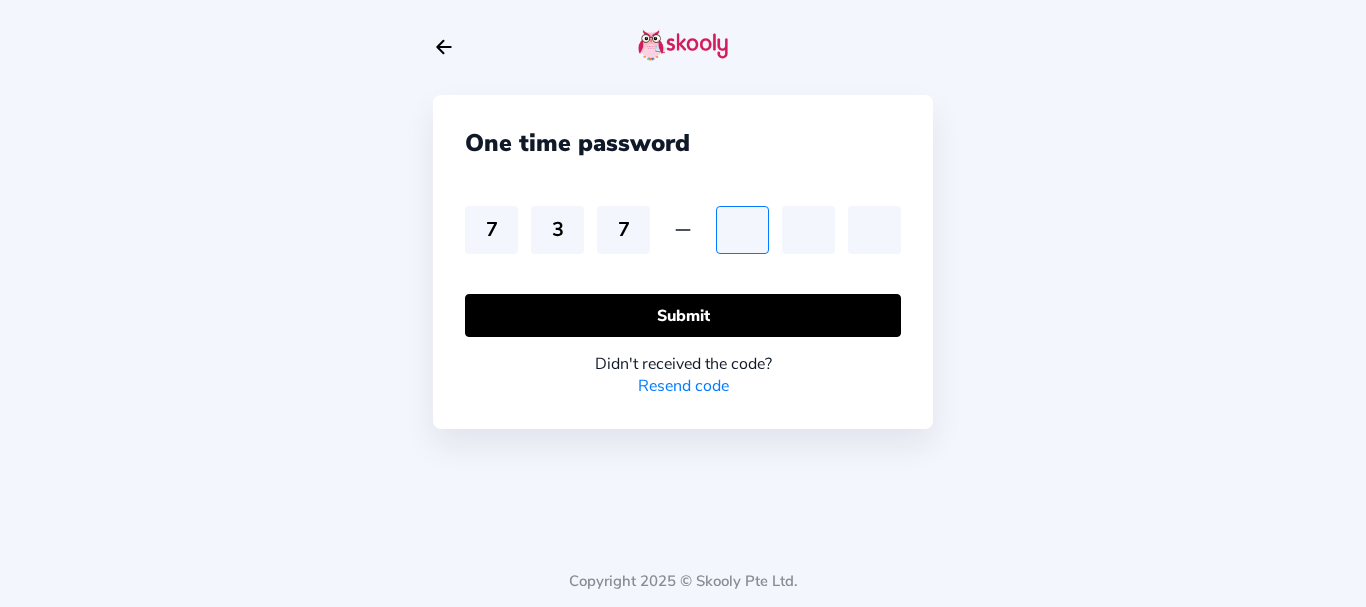 type on "7" 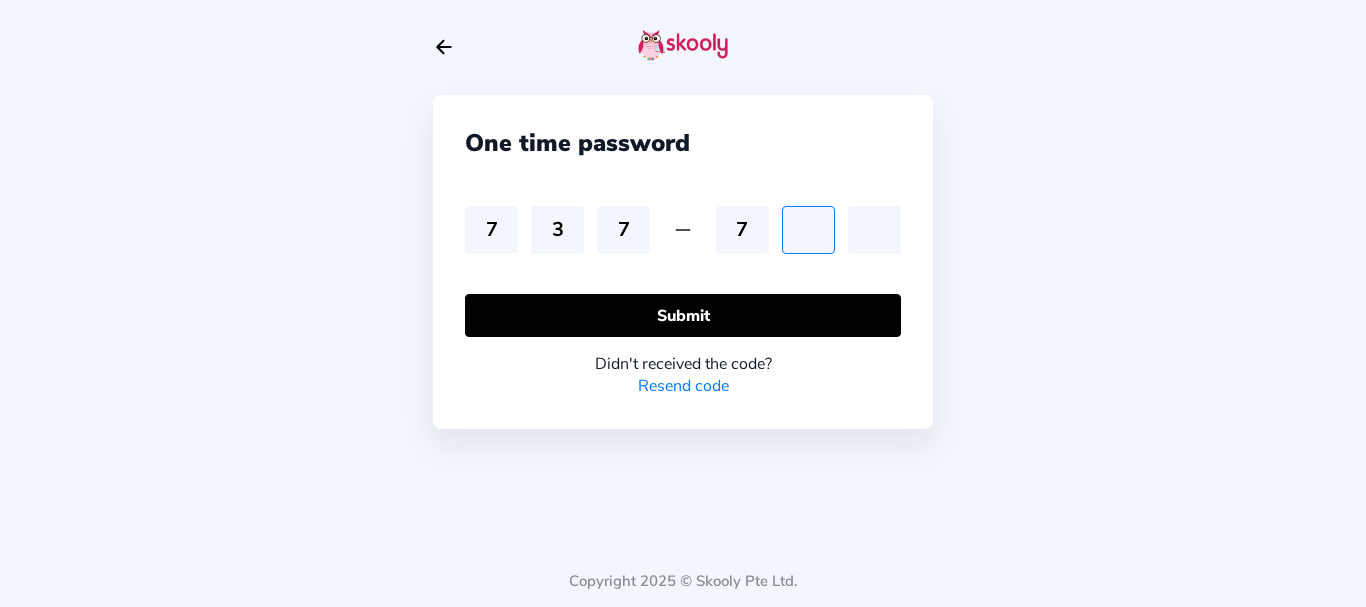 type on "5" 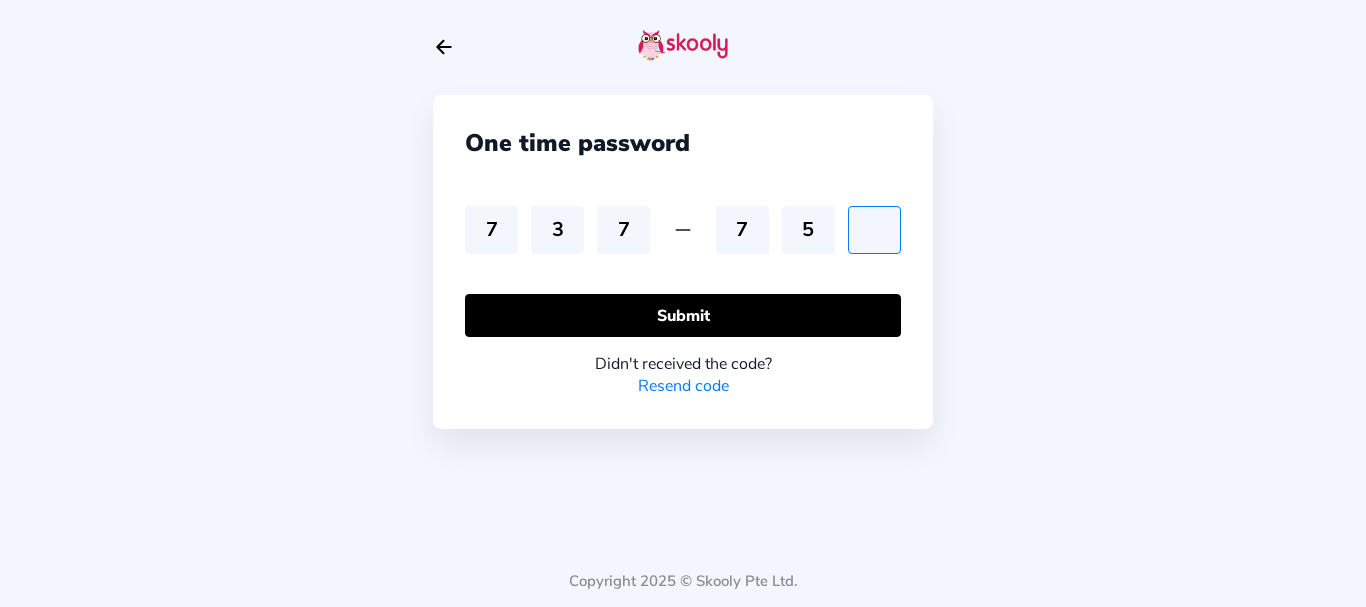 type on "2" 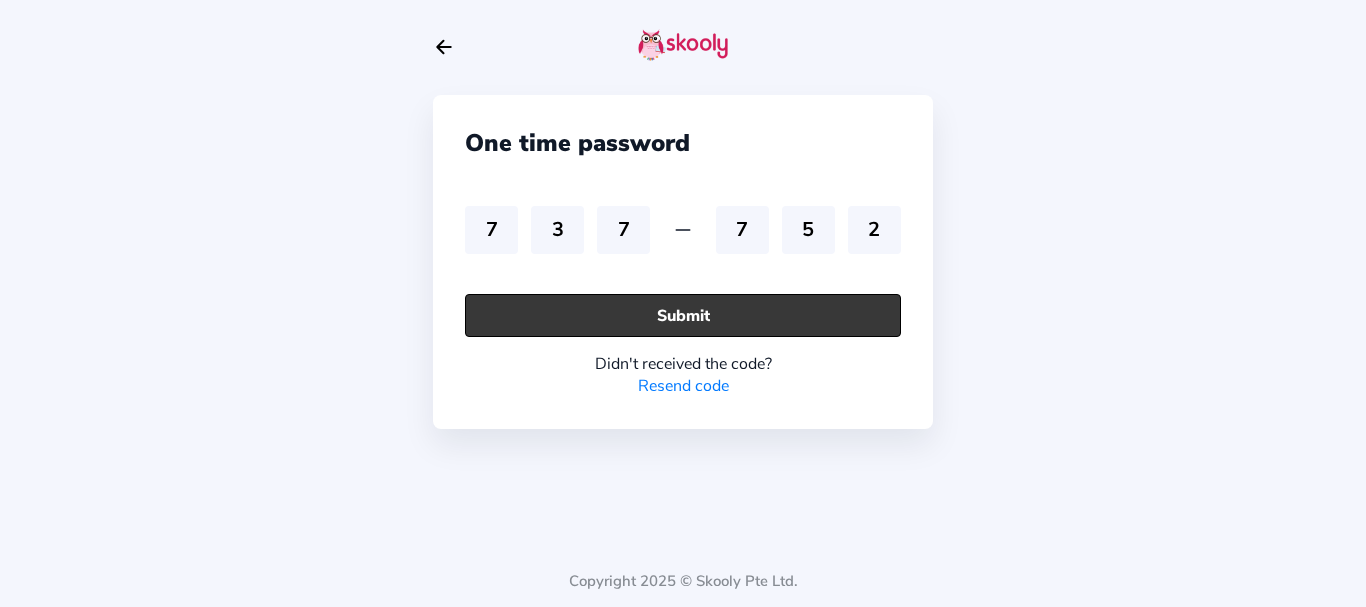 click on "Submit" 